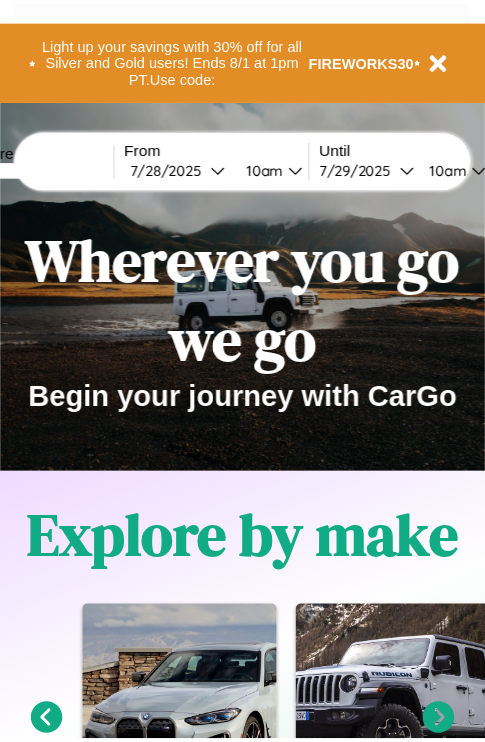 scroll, scrollTop: 0, scrollLeft: 0, axis: both 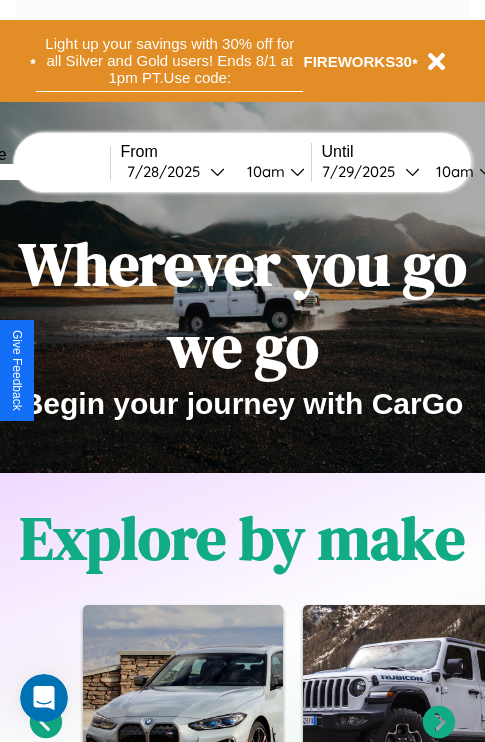 click on "Light up your savings with 30% off for all Silver and Gold users! Ends 8/1 at 1pm PT.  Use code:" at bounding box center [169, 61] 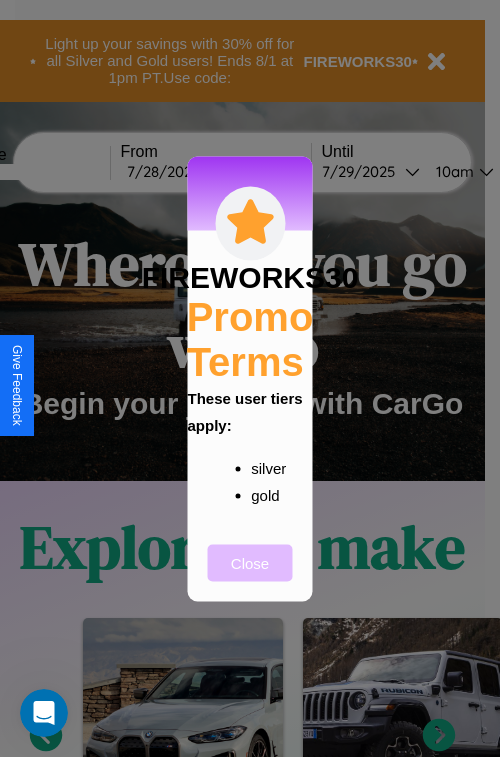 click on "Close" at bounding box center (250, 562) 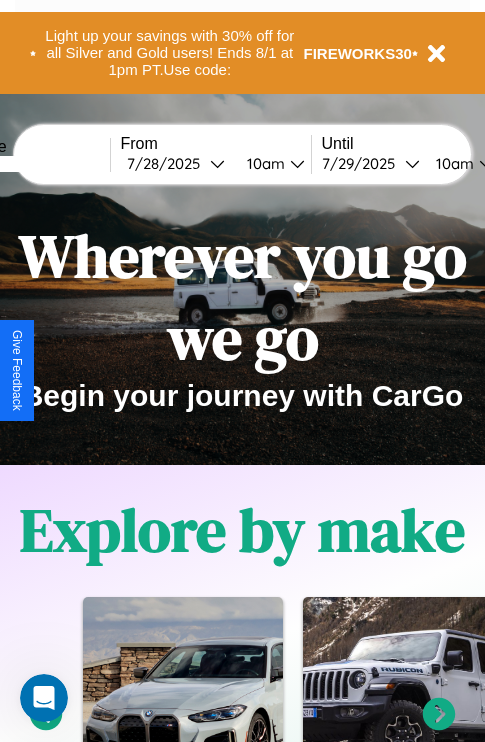 scroll, scrollTop: 308, scrollLeft: 0, axis: vertical 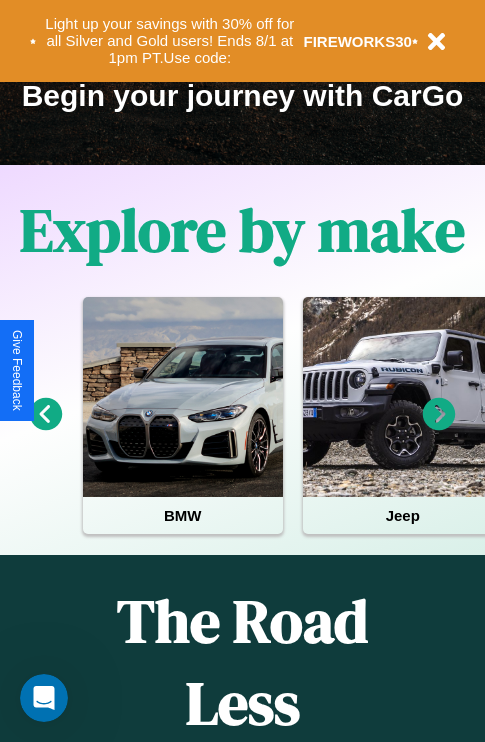 click 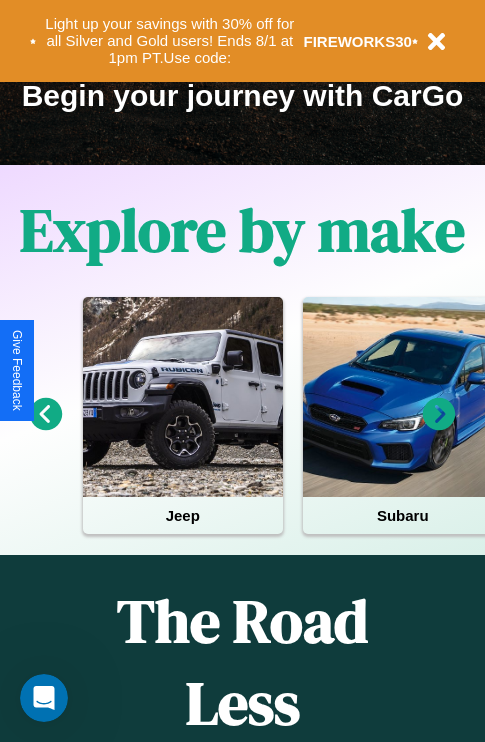 click 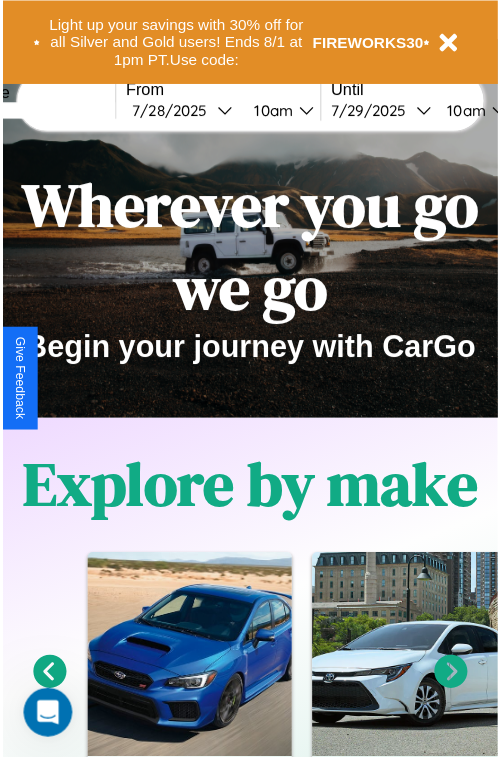 scroll, scrollTop: 0, scrollLeft: 0, axis: both 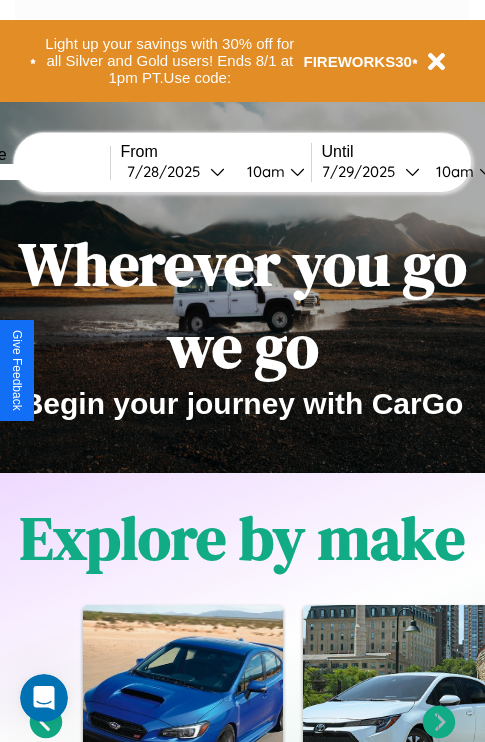click at bounding box center [35, 172] 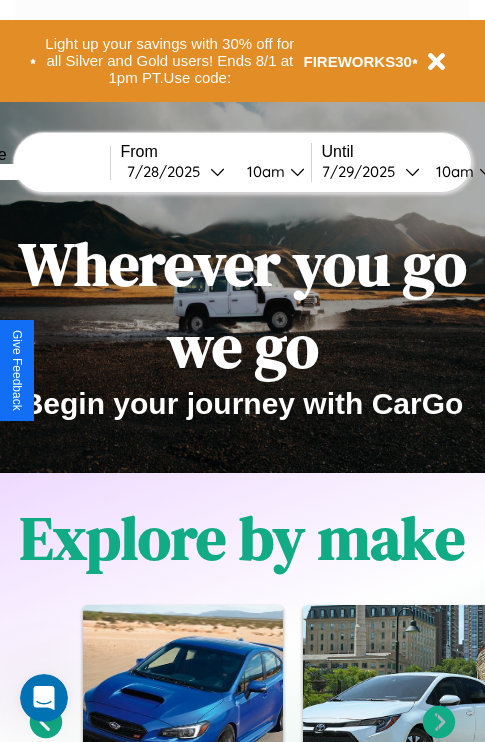 type on "******" 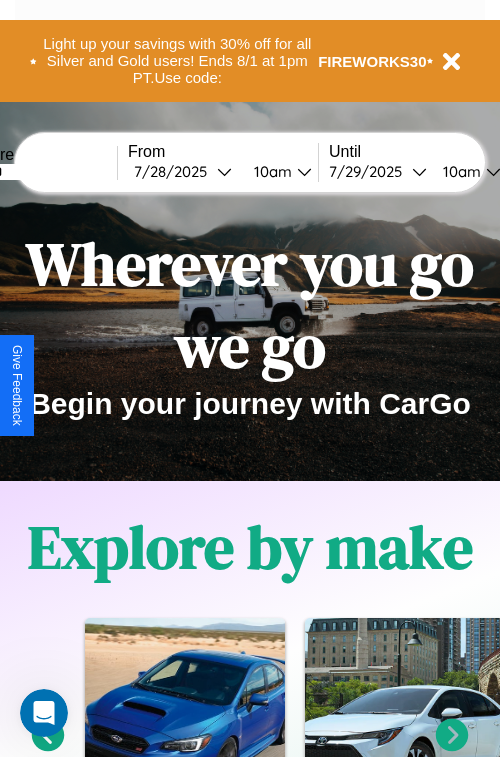 select on "*" 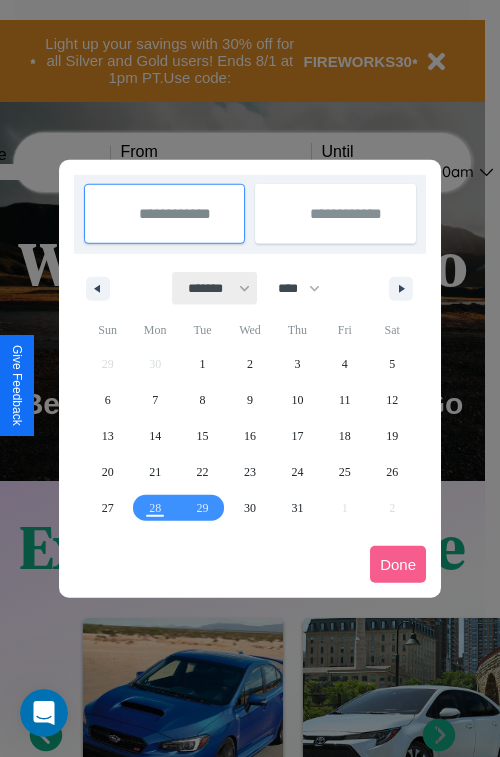 click on "******* ******** ***** ***** *** **** **** ****** ********* ******* ******** ********" at bounding box center (215, 288) 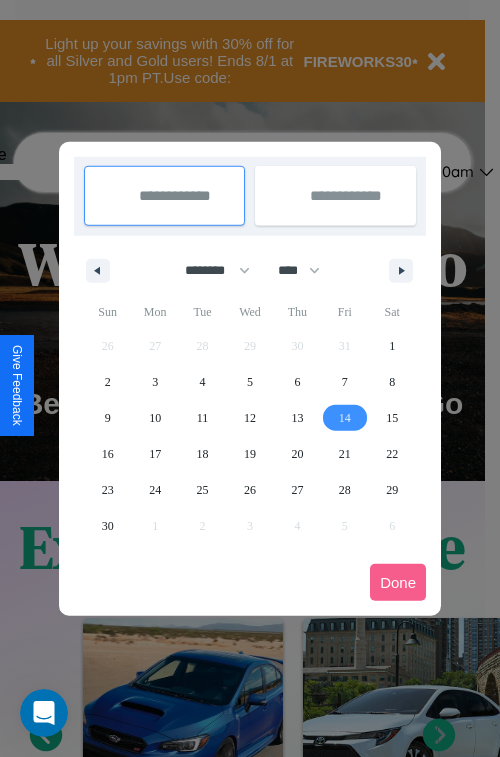 click on "14" at bounding box center (345, 418) 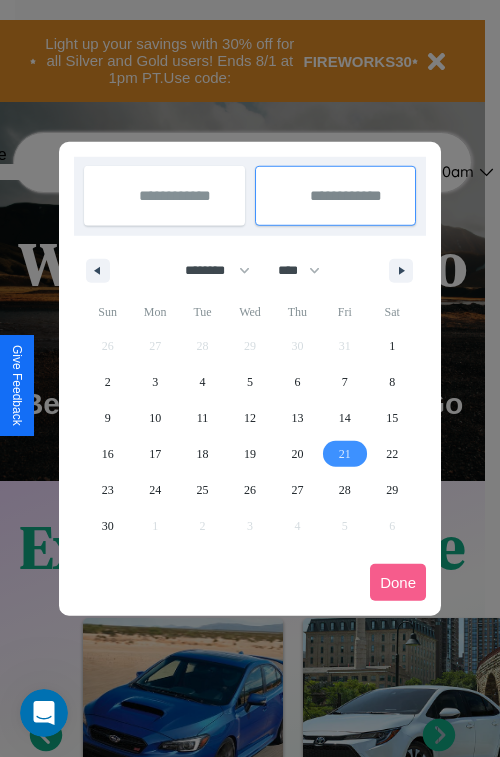 click on "21" at bounding box center (345, 454) 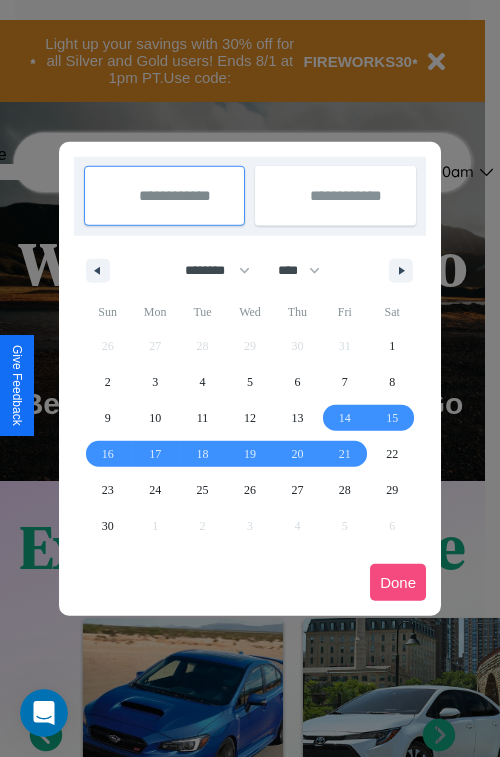 click on "Done" at bounding box center [398, 582] 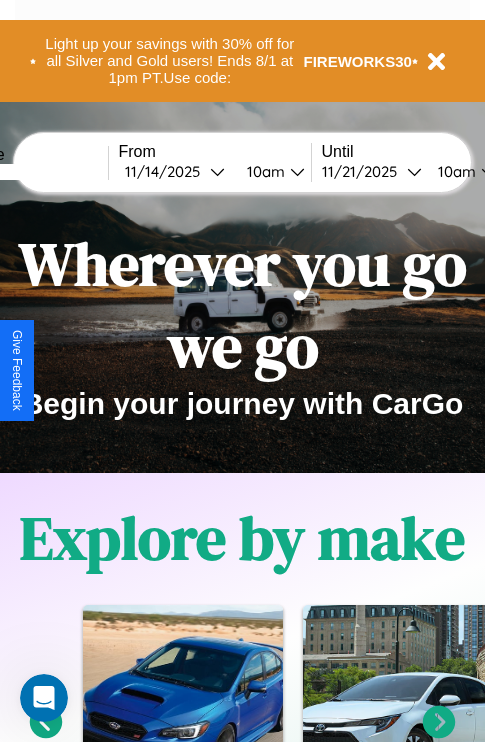 click on "10am" at bounding box center (263, 171) 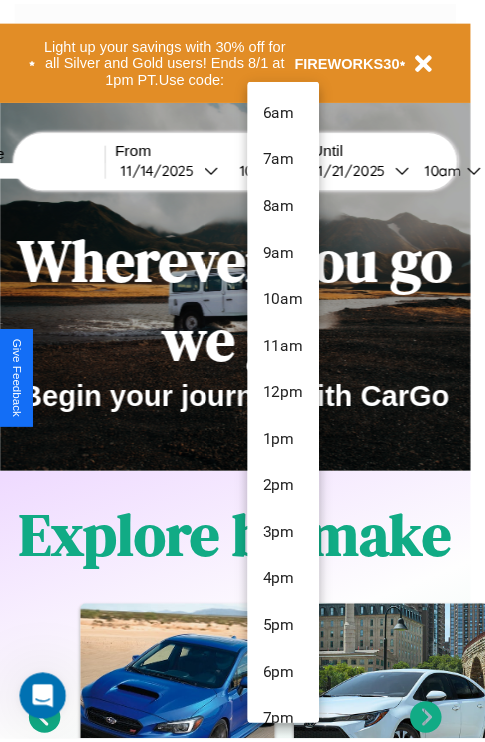 scroll, scrollTop: 67, scrollLeft: 0, axis: vertical 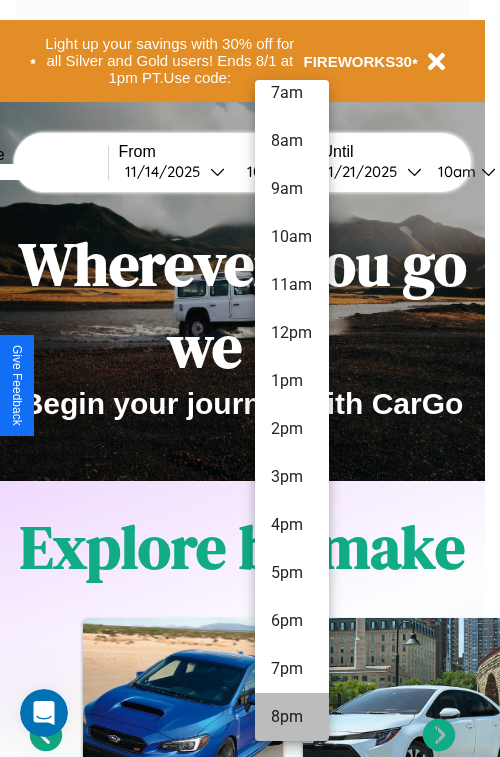 click on "8pm" at bounding box center (292, 717) 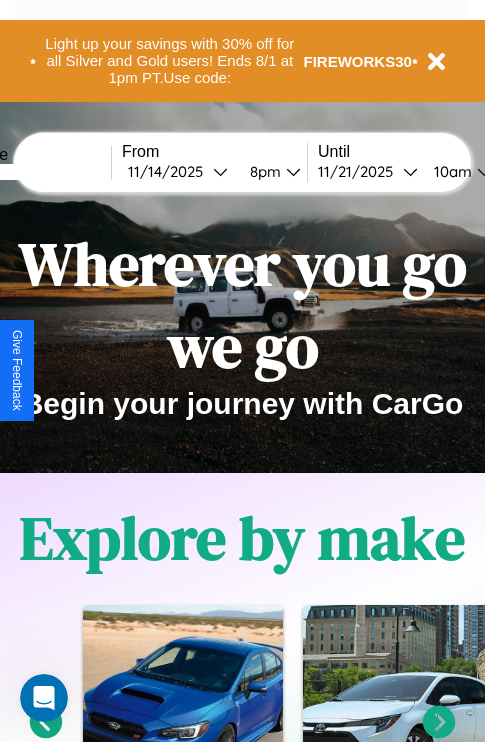 scroll, scrollTop: 0, scrollLeft: 74, axis: horizontal 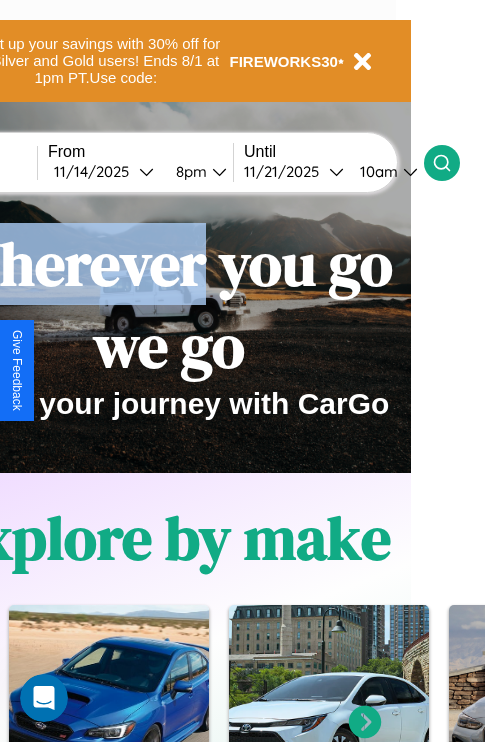 click 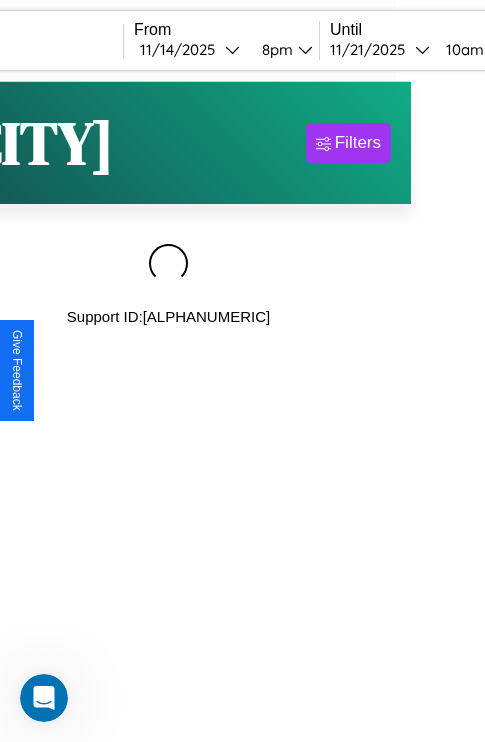 scroll, scrollTop: 0, scrollLeft: 0, axis: both 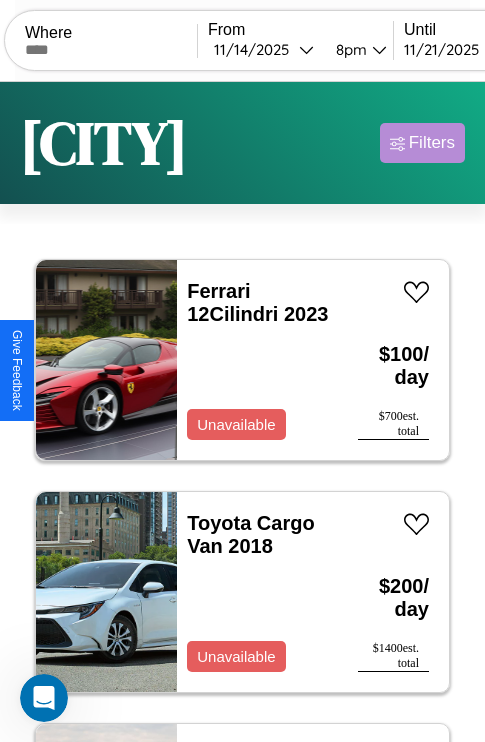 click on "Filters" at bounding box center (432, 143) 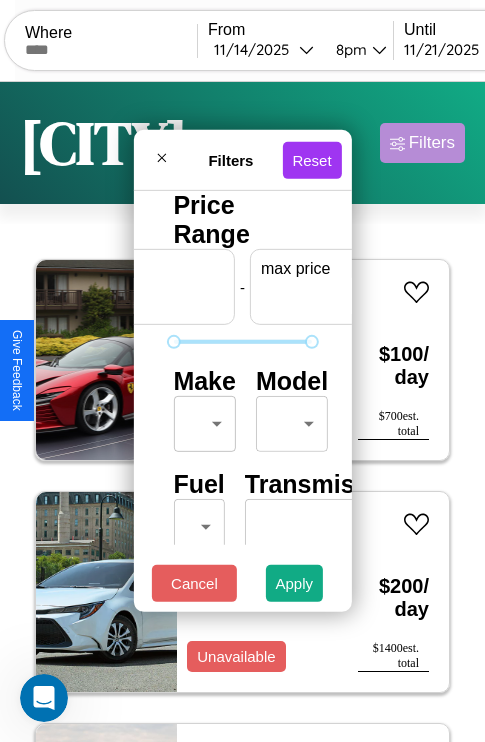 scroll, scrollTop: 0, scrollLeft: 124, axis: horizontal 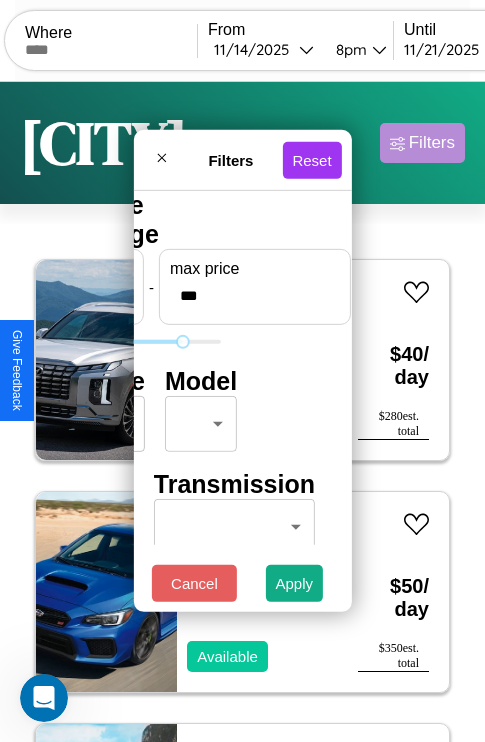 type on "***" 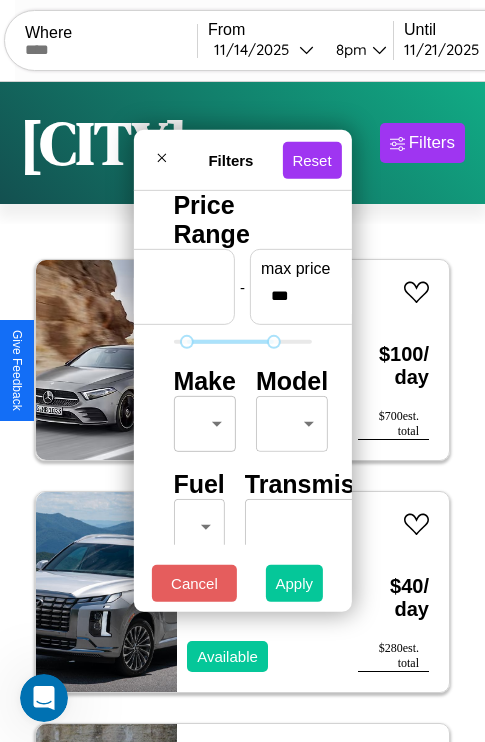 type on "**" 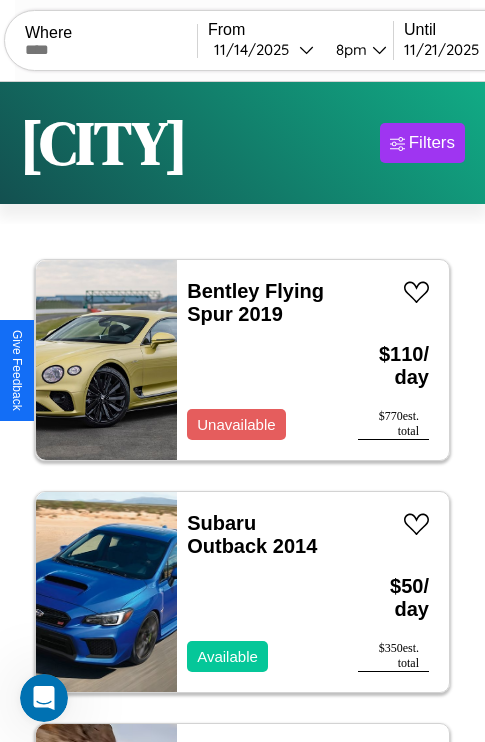 scroll, scrollTop: 95, scrollLeft: 0, axis: vertical 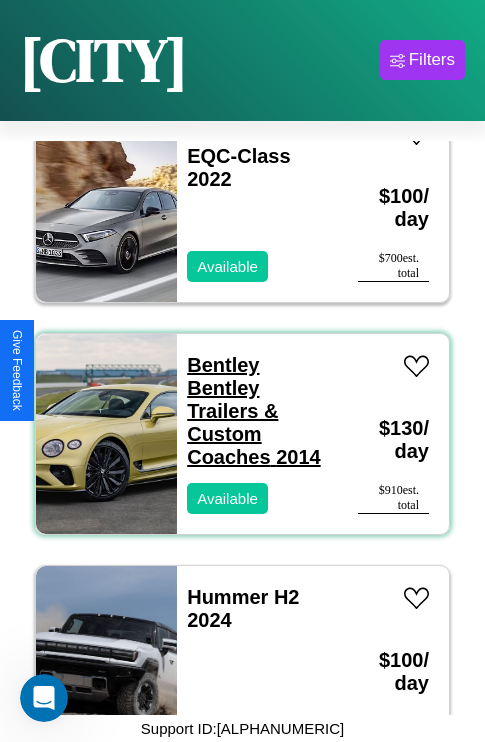 click on "Bentley   Bentley Trailers & Custom Coaches   2014" at bounding box center (253, 411) 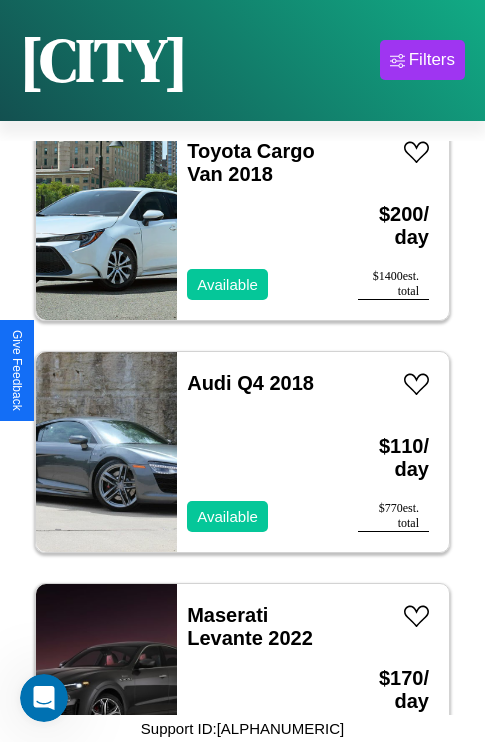 scroll, scrollTop: 2395, scrollLeft: 0, axis: vertical 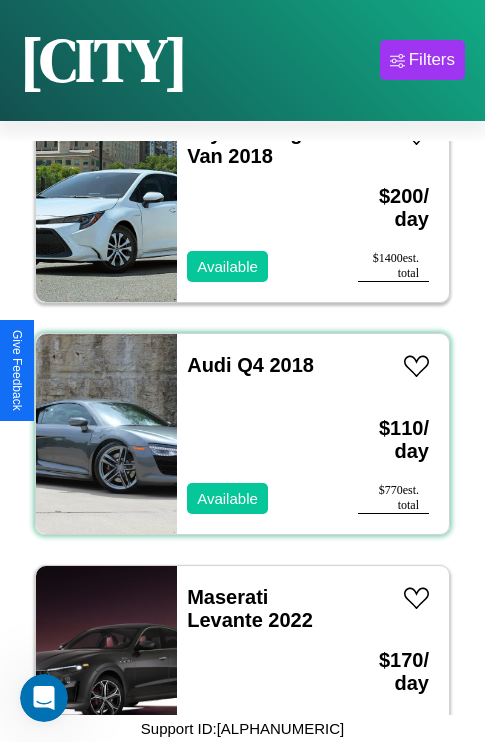 click on "Audi   Q4   2018 Available" at bounding box center (257, 434) 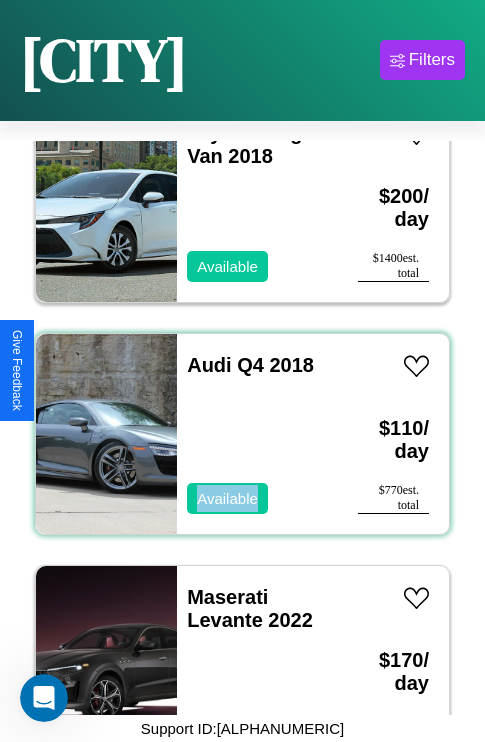 click on "Audi   Q4   2018 Available" at bounding box center (257, 434) 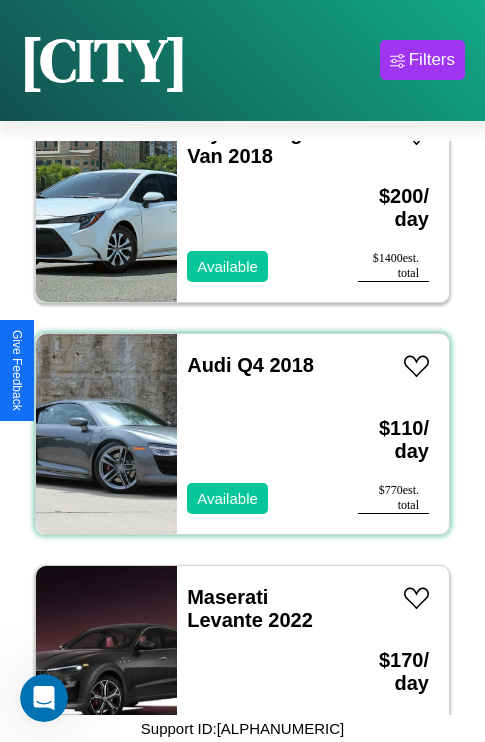 click on "Audi   Q4   2018 Available" at bounding box center [257, 434] 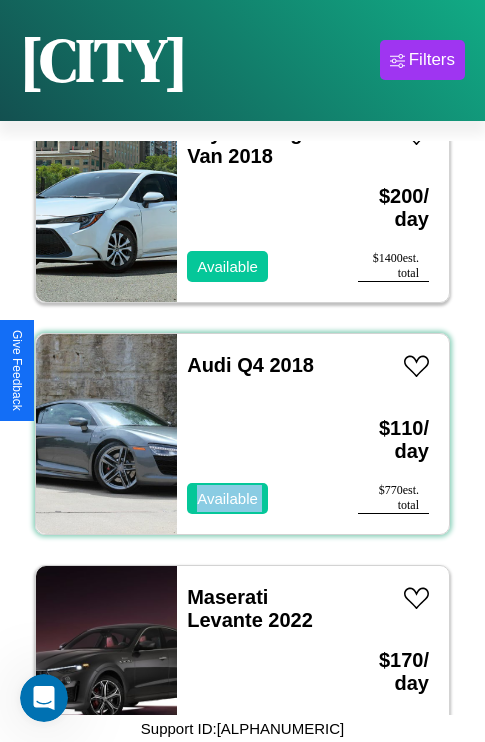 click on "Audi   Q4   2018 Available" at bounding box center [257, 434] 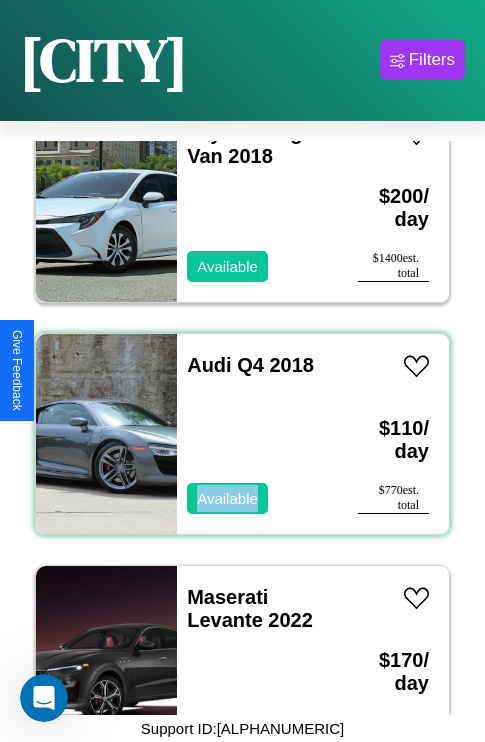 click on "Audi   Q4   2018 Available" at bounding box center [257, 434] 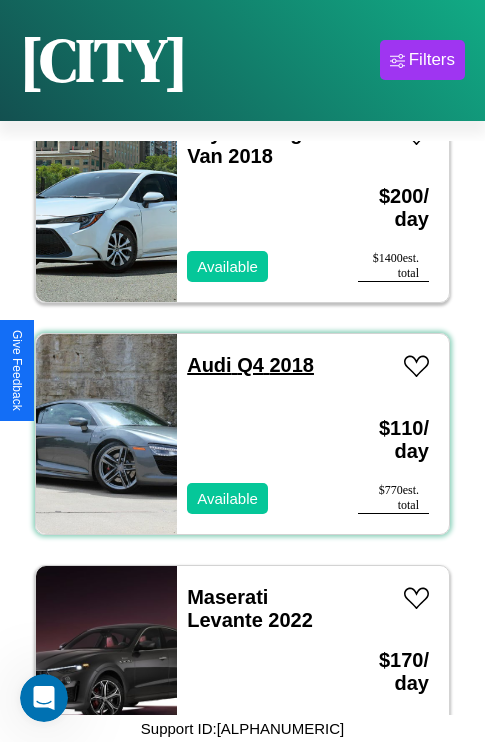 click on "Audi   Q4   2018" at bounding box center (250, 365) 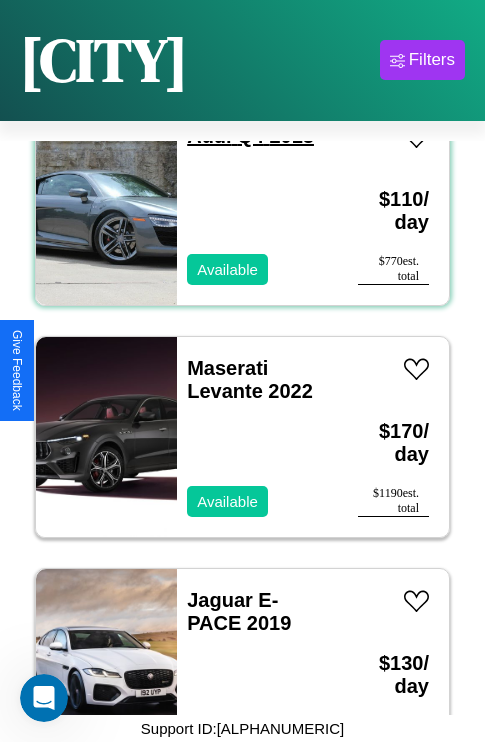 scroll, scrollTop: 2627, scrollLeft: 0, axis: vertical 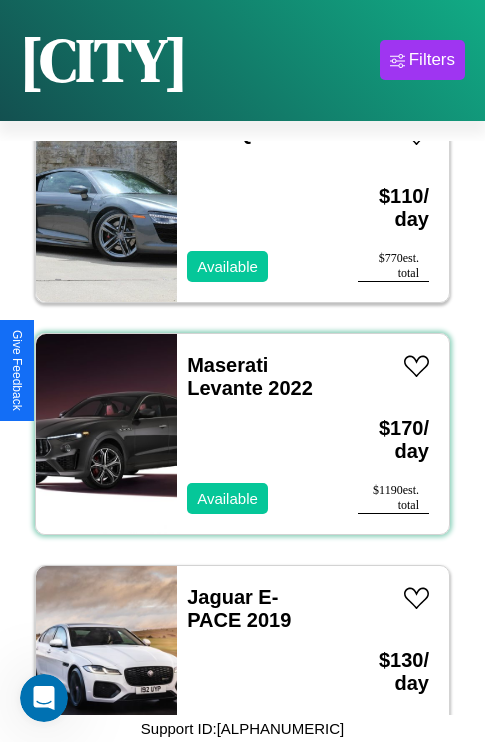 click on "Maserati   Levante   2022 Available" at bounding box center (257, 434) 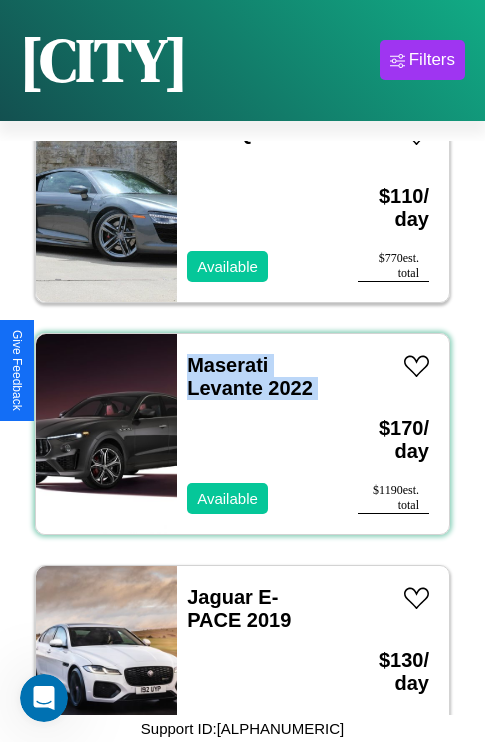 click on "Maserati   Levante   2022 Available" at bounding box center [257, 434] 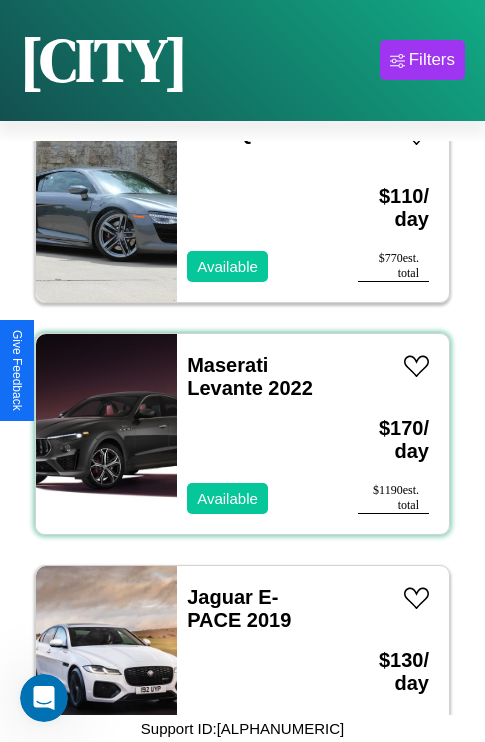 click on "Maserati   Levante   2022 Available" at bounding box center [257, 434] 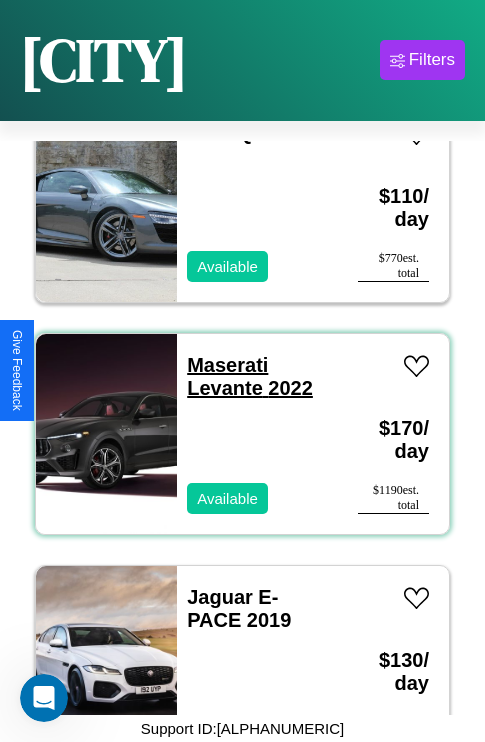 click on "Maserati   Levante   2022" at bounding box center [250, 376] 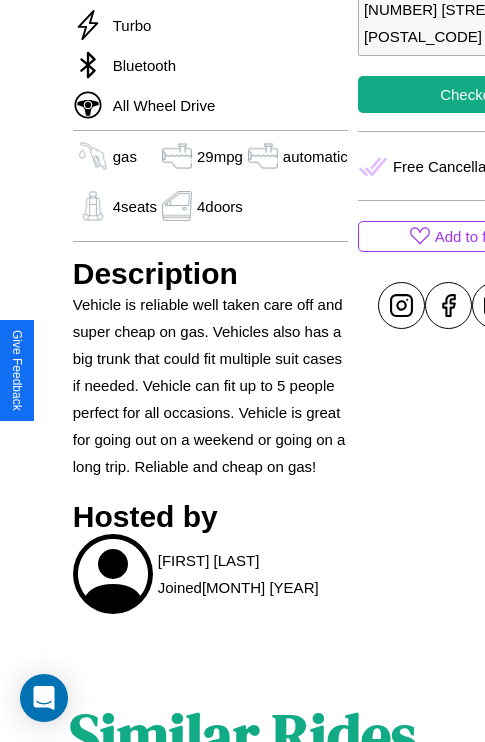 scroll, scrollTop: 728, scrollLeft: 0, axis: vertical 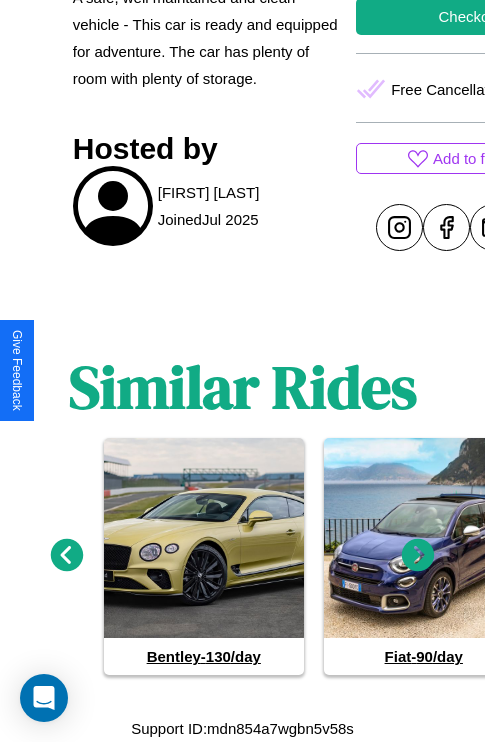 click 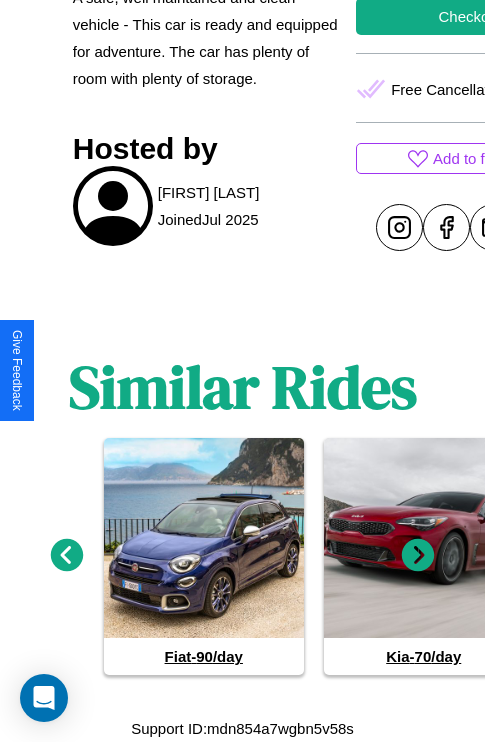 click 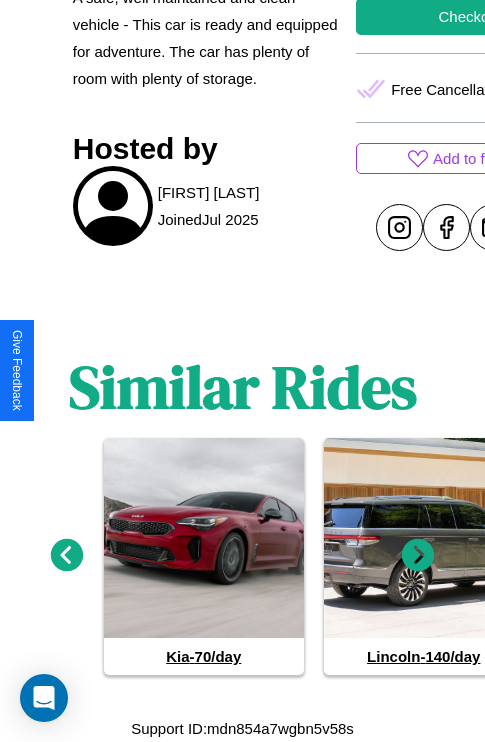 click 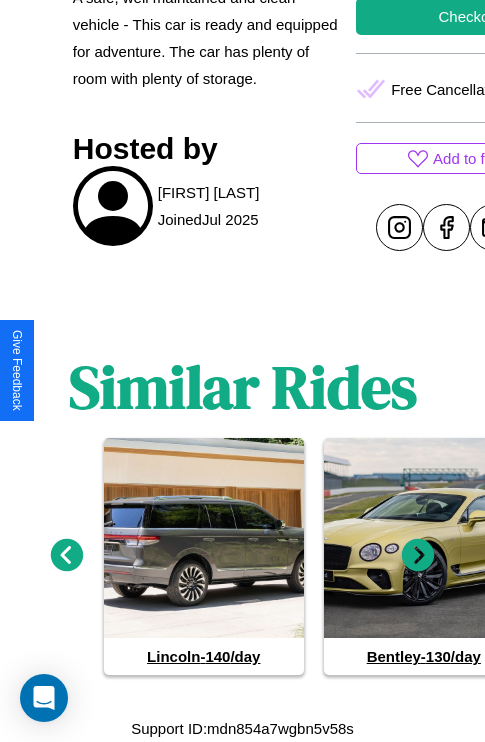 click 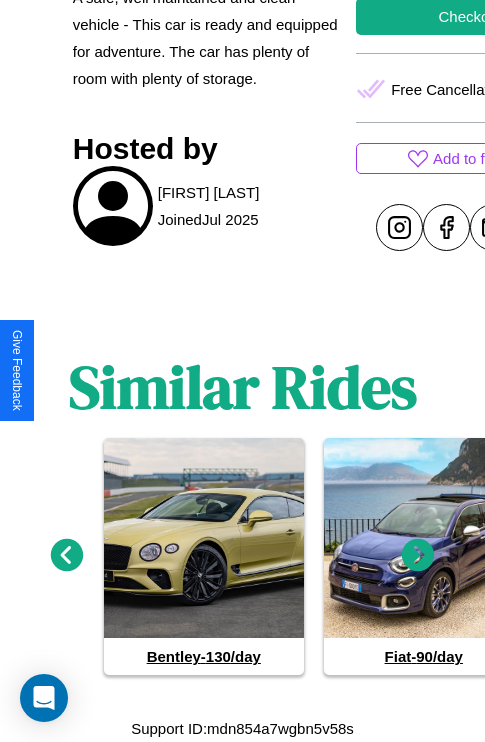 click 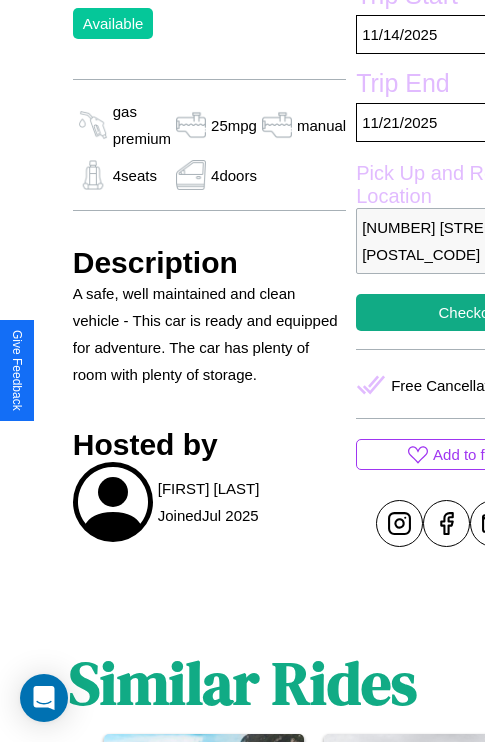 scroll, scrollTop: 479, scrollLeft: 0, axis: vertical 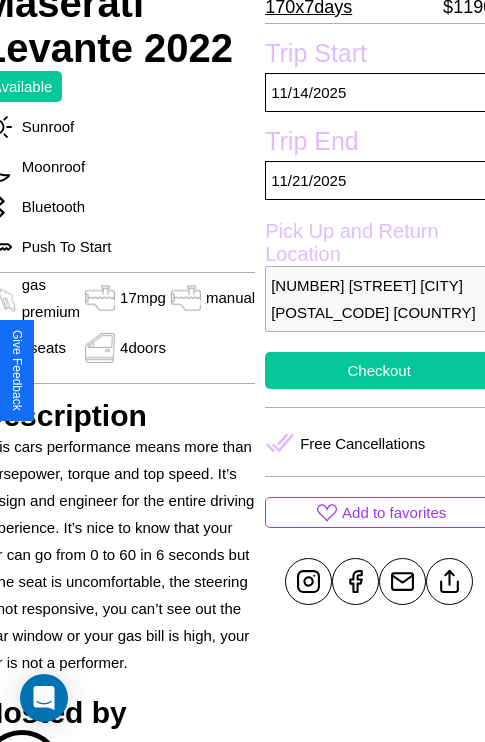 click on "Checkout" at bounding box center [379, 370] 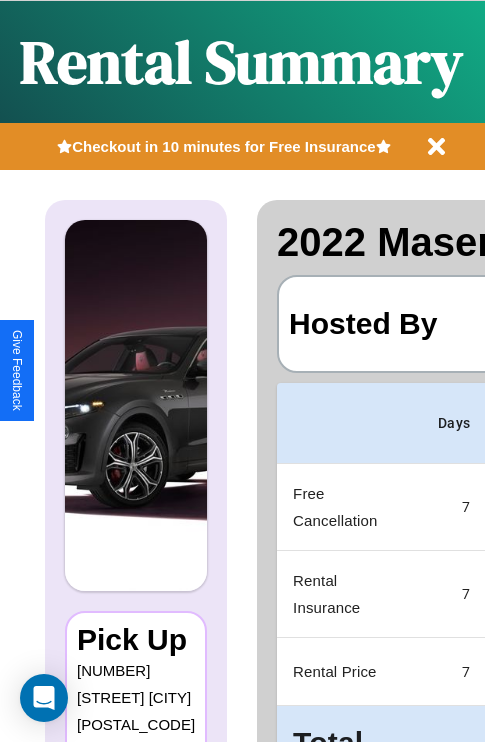 scroll, scrollTop: 0, scrollLeft: 382, axis: horizontal 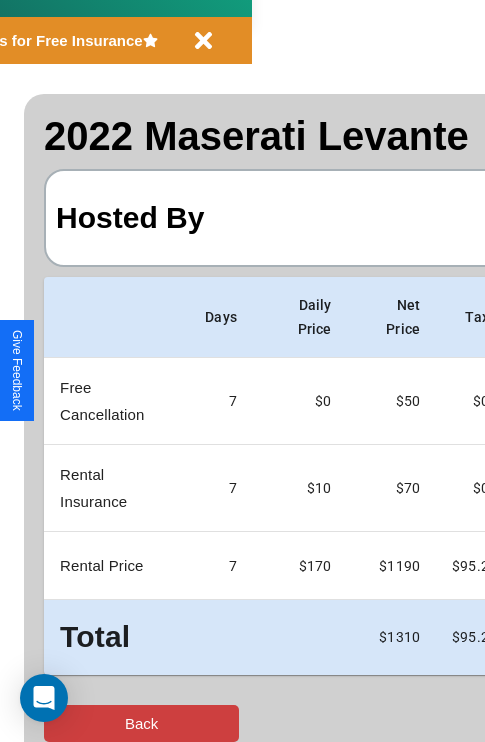 click on "Back" at bounding box center (141, 723) 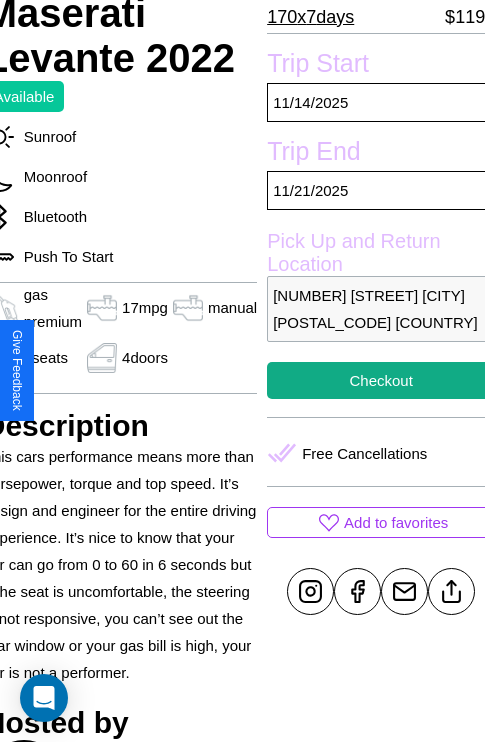 scroll, scrollTop: 496, scrollLeft: 91, axis: both 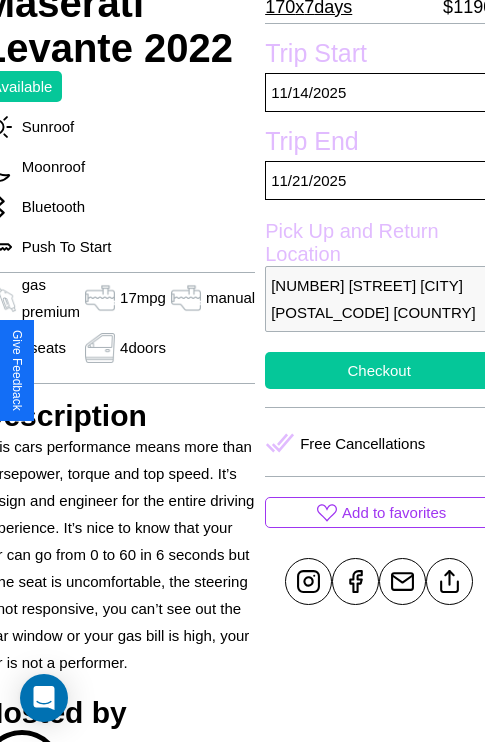 click on "Checkout" at bounding box center (379, 370) 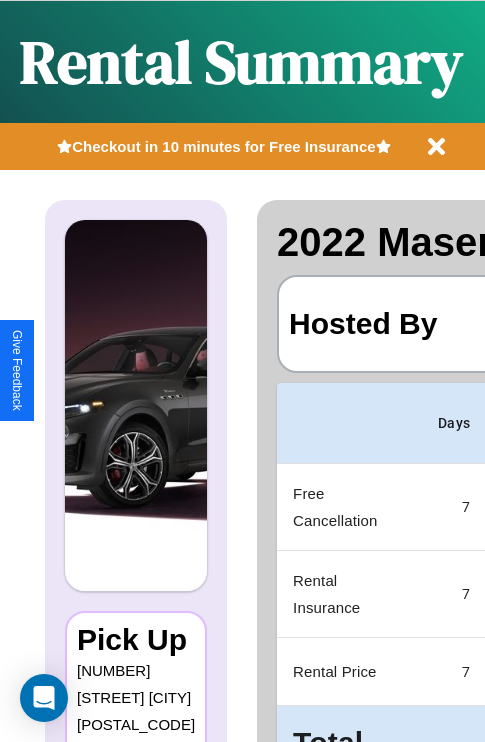 scroll, scrollTop: 0, scrollLeft: 382, axis: horizontal 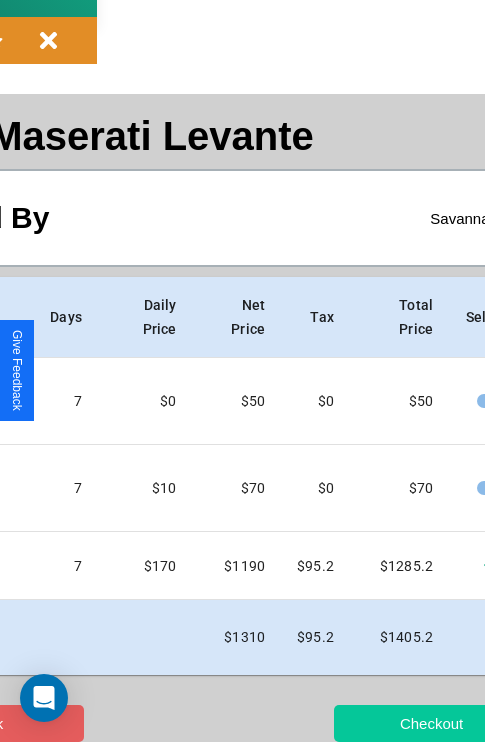 click on "Checkout" at bounding box center (431, 723) 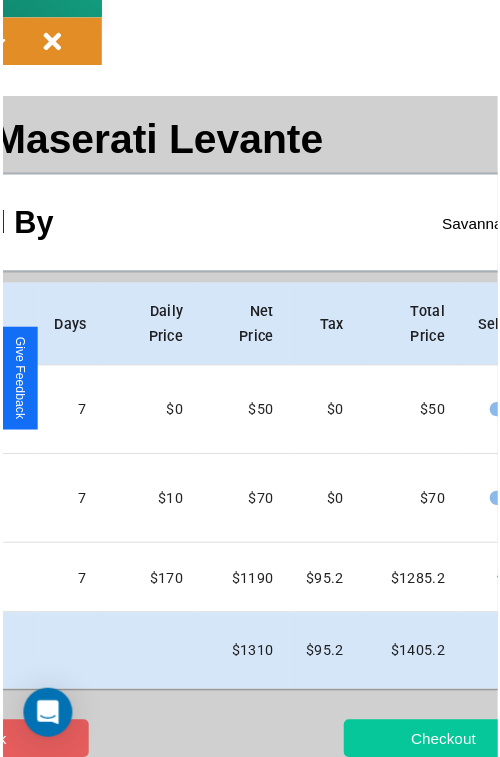 scroll, scrollTop: 0, scrollLeft: 0, axis: both 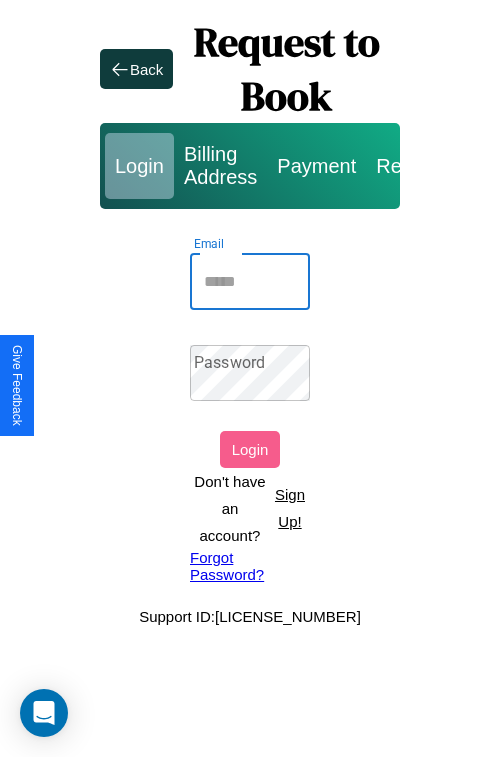 click on "Email" at bounding box center (250, 282) 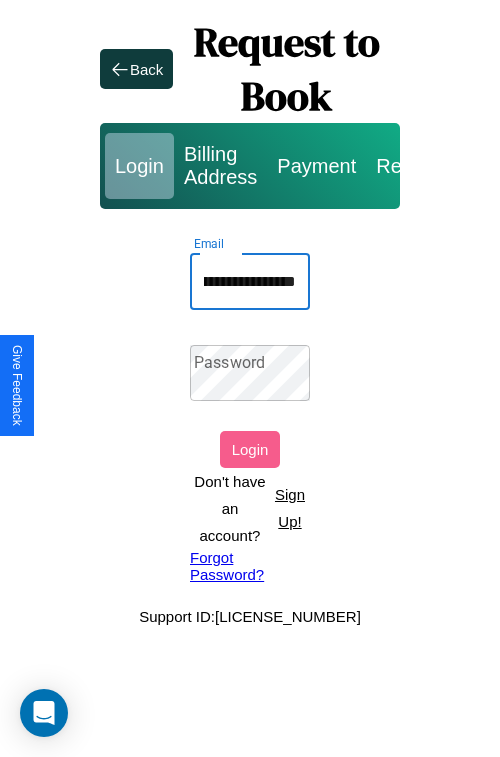 scroll, scrollTop: 0, scrollLeft: 90, axis: horizontal 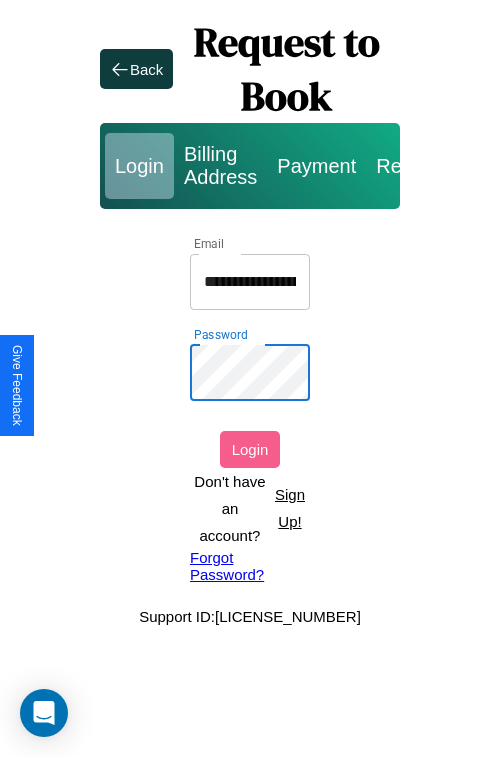 click on "Login" at bounding box center (250, 449) 